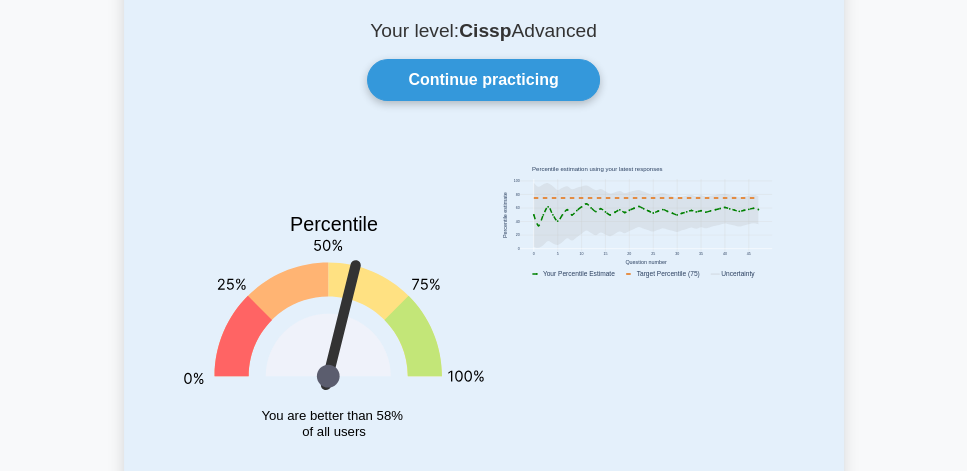 scroll, scrollTop: 202, scrollLeft: 0, axis: vertical 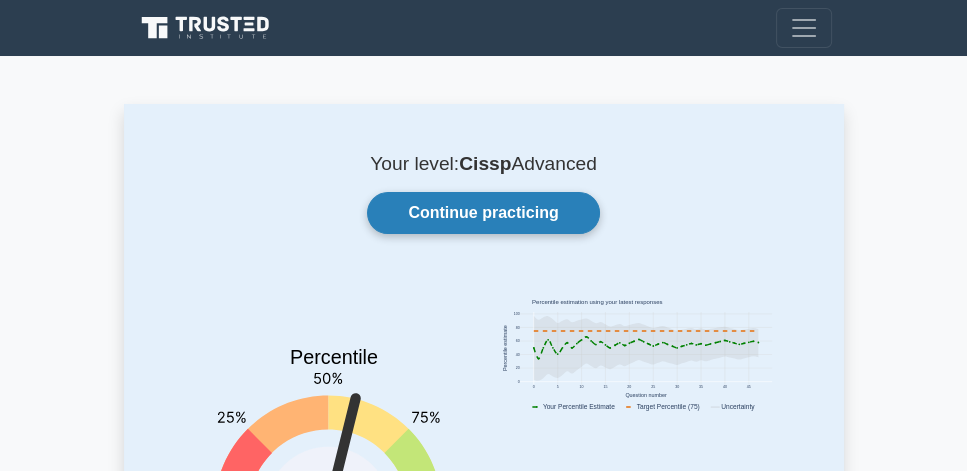 click on "Continue practicing" at bounding box center (483, 213) 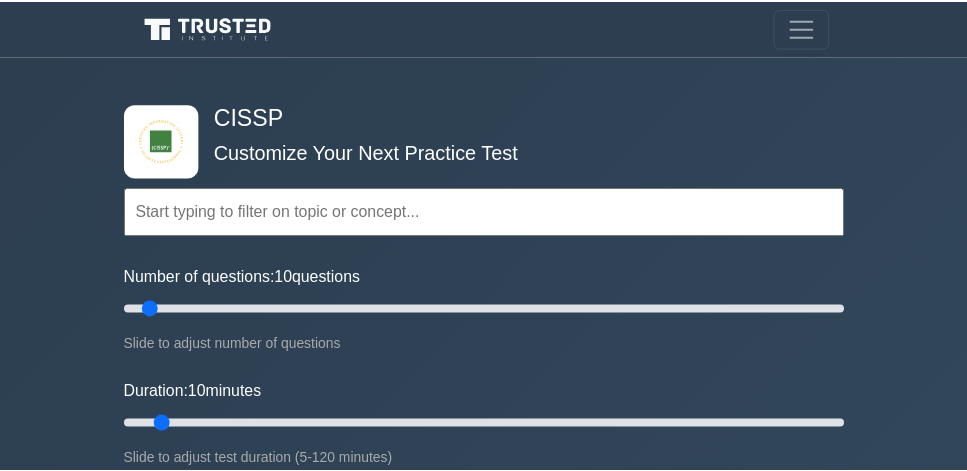 scroll, scrollTop: 0, scrollLeft: 0, axis: both 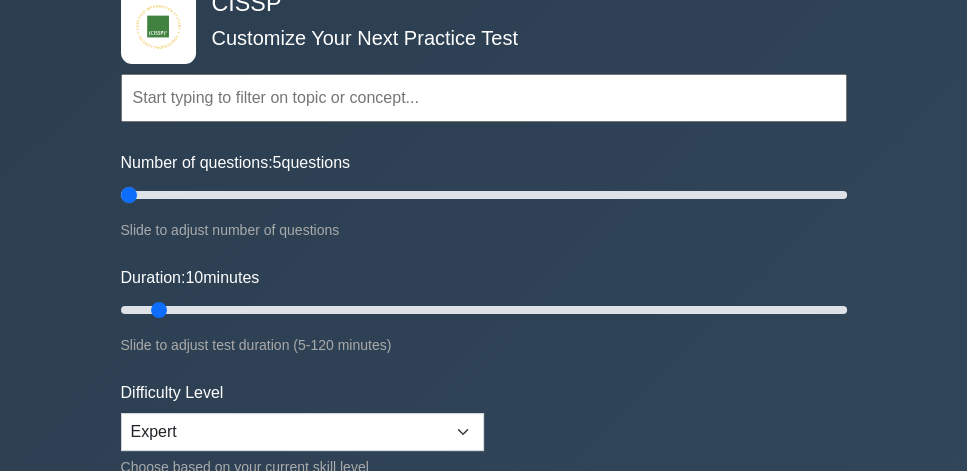 drag, startPoint x: 147, startPoint y: 196, endPoint x: 104, endPoint y: 194, distance: 43.046486 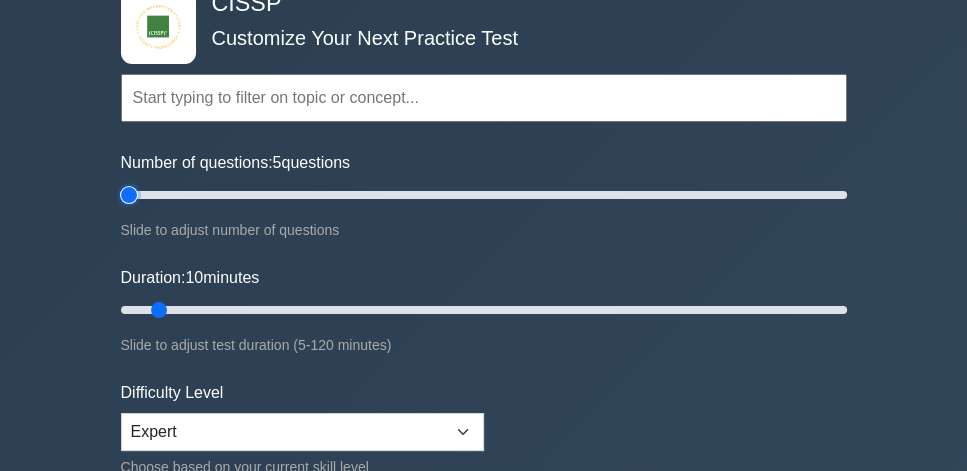 type on "5" 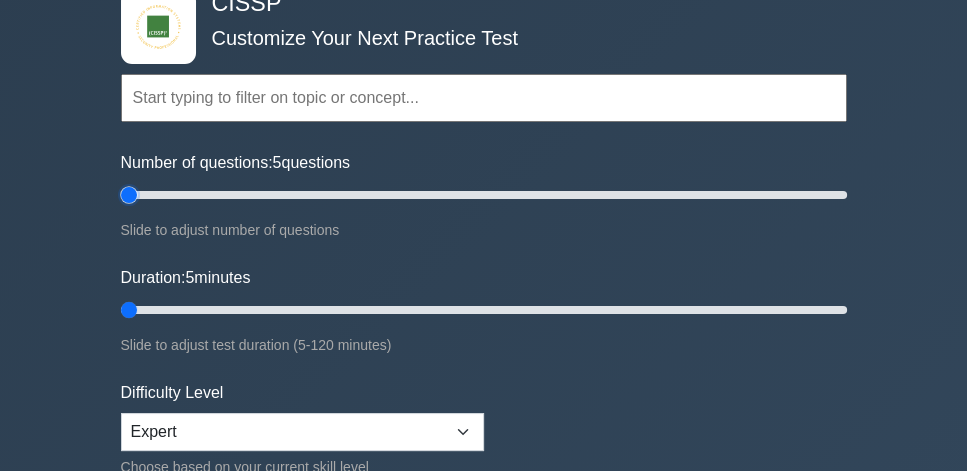 drag, startPoint x: 158, startPoint y: 305, endPoint x: 90, endPoint y: 303, distance: 68.0294 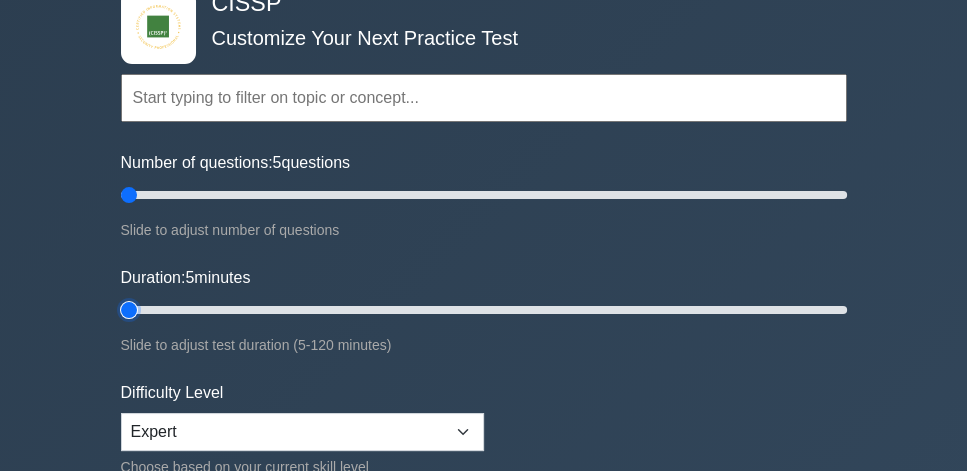 type on "5" 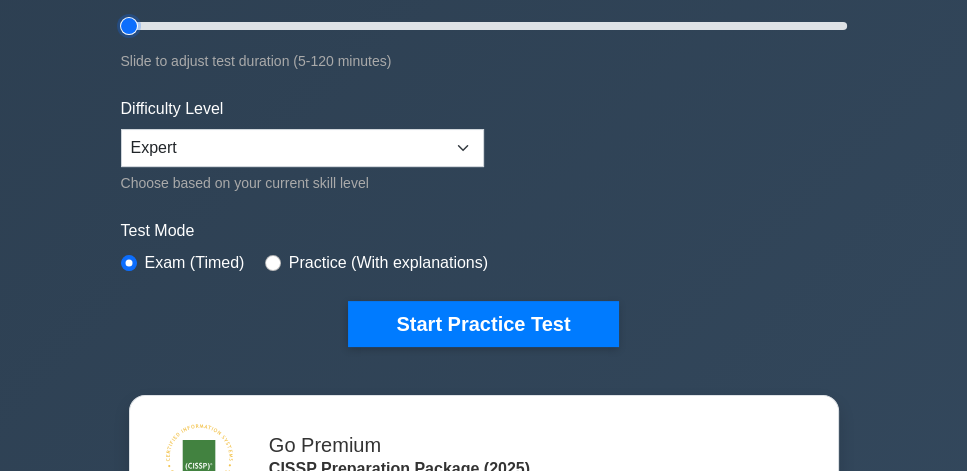scroll, scrollTop: 400, scrollLeft: 0, axis: vertical 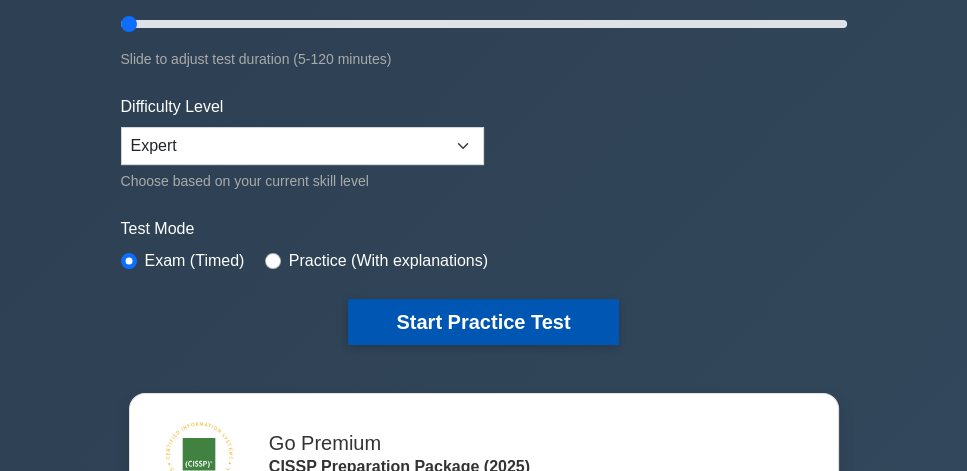 click on "Start Practice Test" at bounding box center [483, 322] 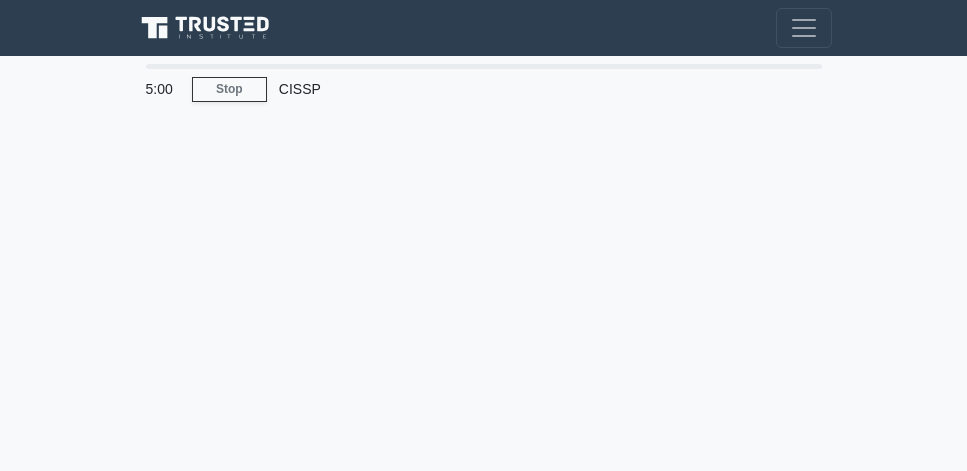 scroll, scrollTop: 0, scrollLeft: 0, axis: both 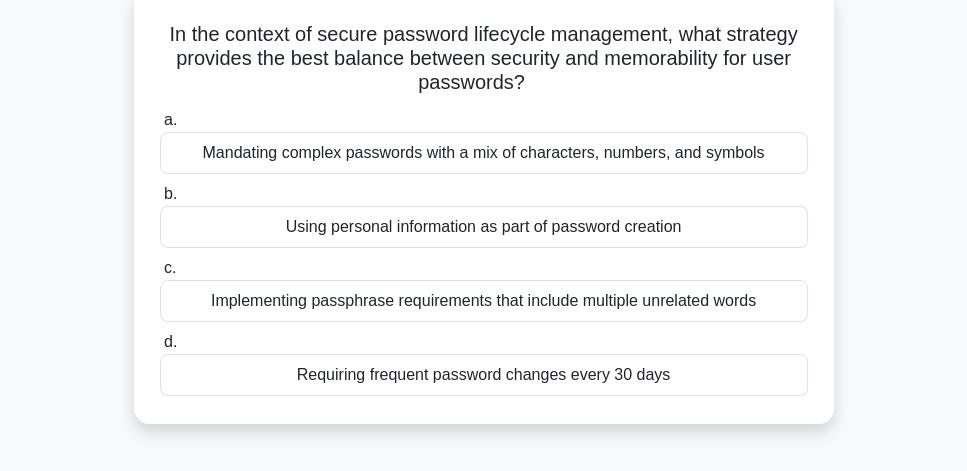 click on "Implementing passphrase requirements that include multiple unrelated words" at bounding box center [484, 301] 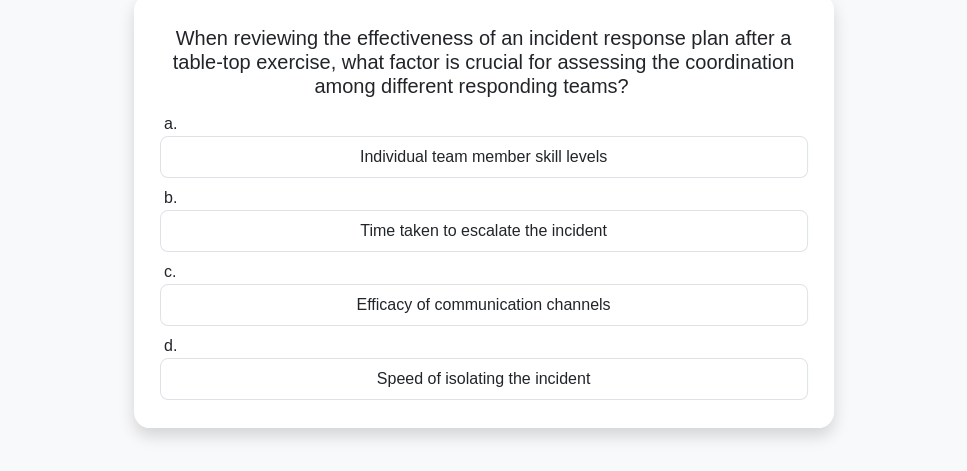 scroll, scrollTop: 114, scrollLeft: 0, axis: vertical 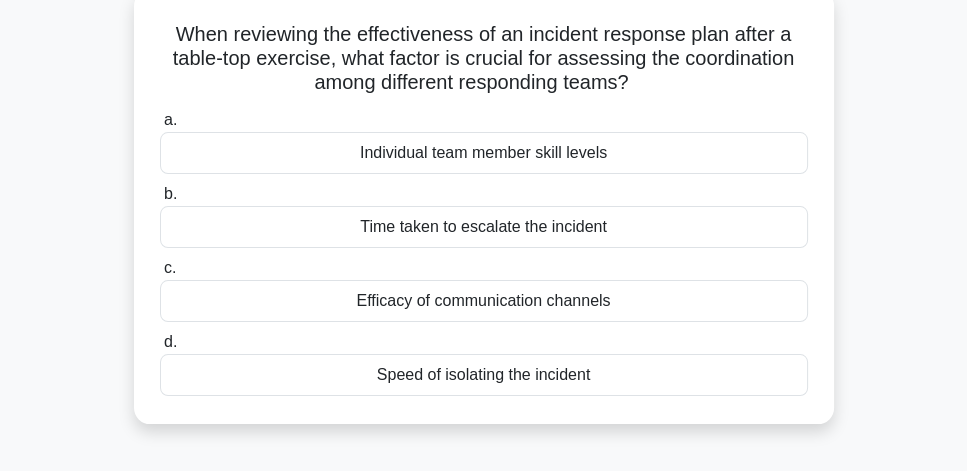 click on "Efficacy of communication channels" at bounding box center (484, 301) 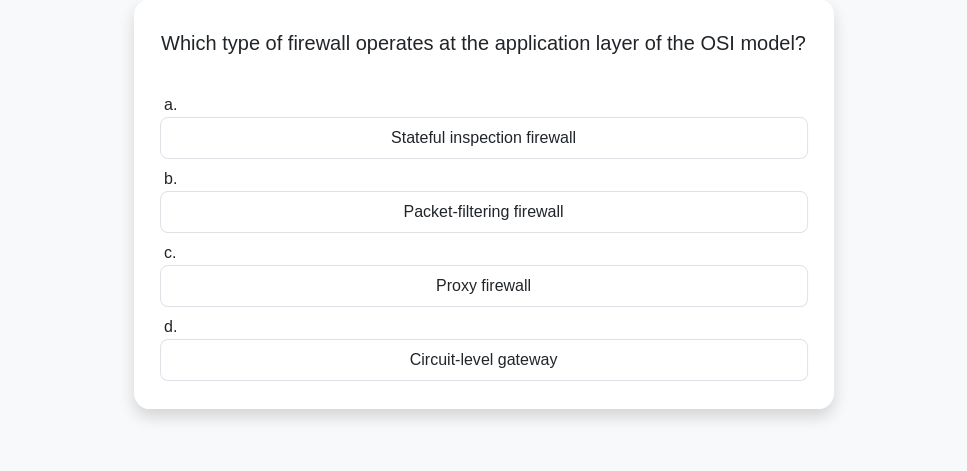 scroll, scrollTop: 114, scrollLeft: 0, axis: vertical 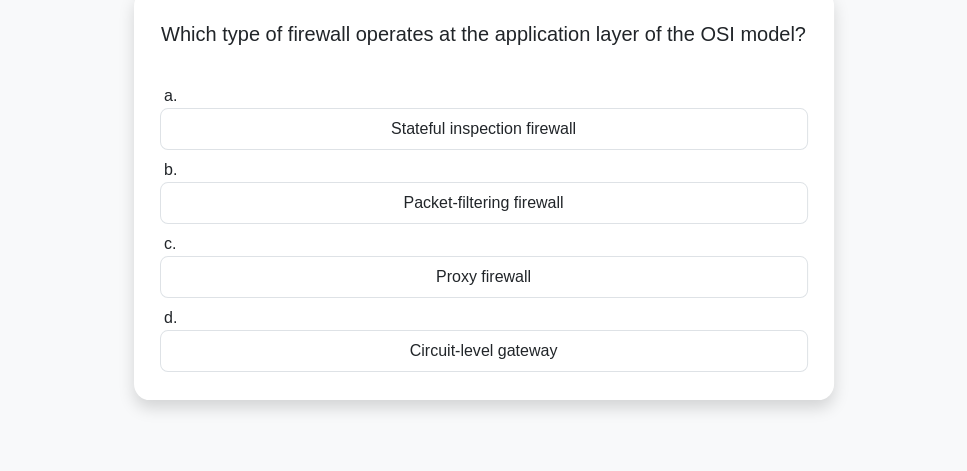 click on "Proxy firewall" at bounding box center (484, 277) 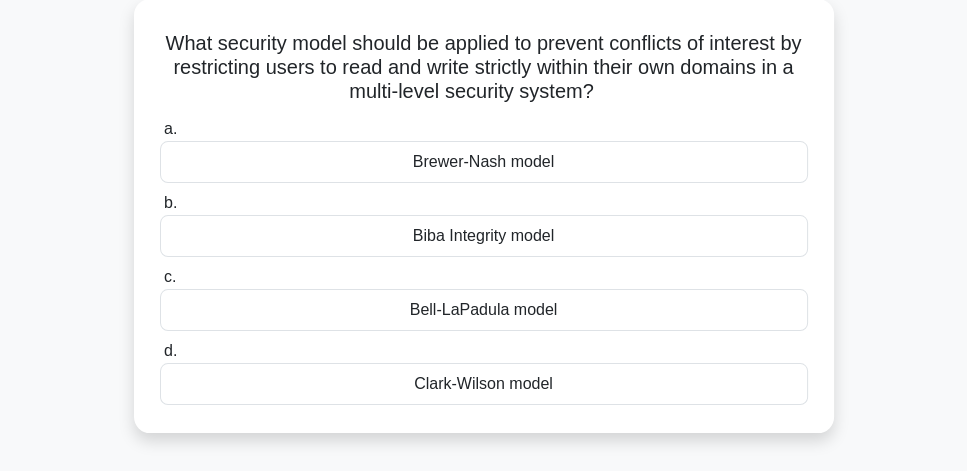 scroll, scrollTop: 114, scrollLeft: 0, axis: vertical 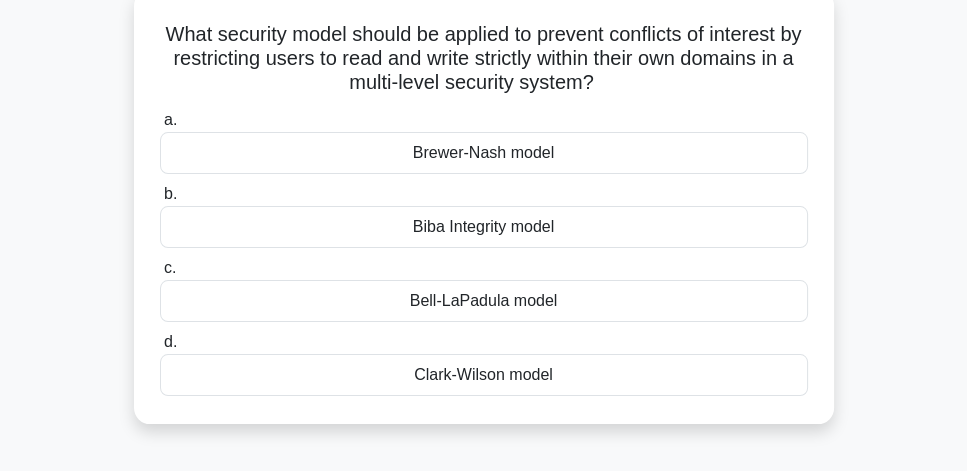click on "Clark-Wilson model" at bounding box center [484, 375] 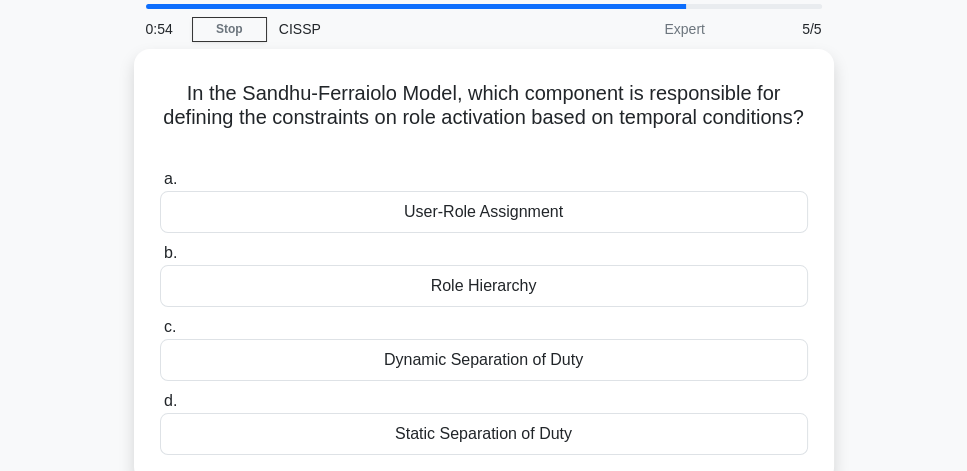 scroll, scrollTop: 57, scrollLeft: 0, axis: vertical 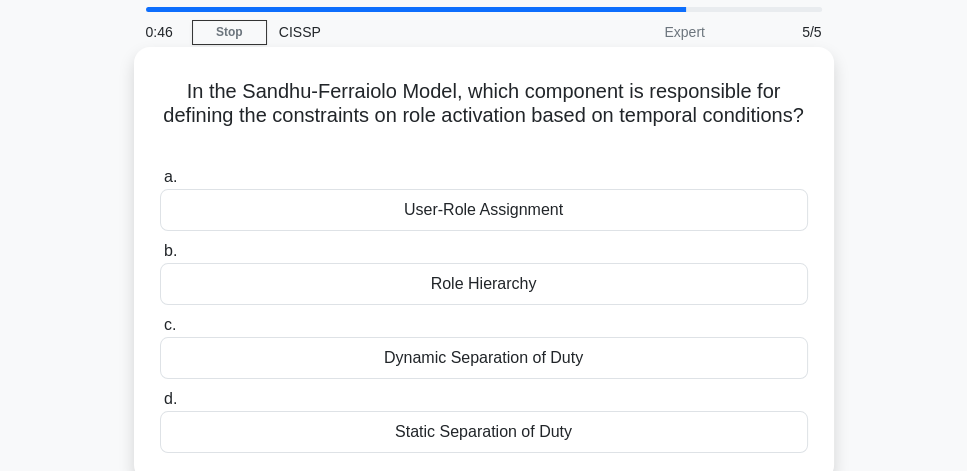 click on "Dynamic Separation of Duty" at bounding box center [484, 358] 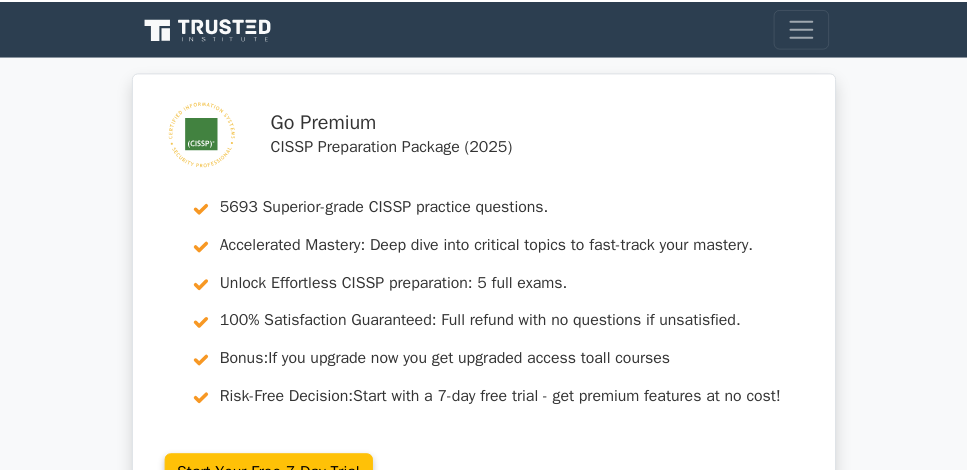 scroll, scrollTop: 35, scrollLeft: 0, axis: vertical 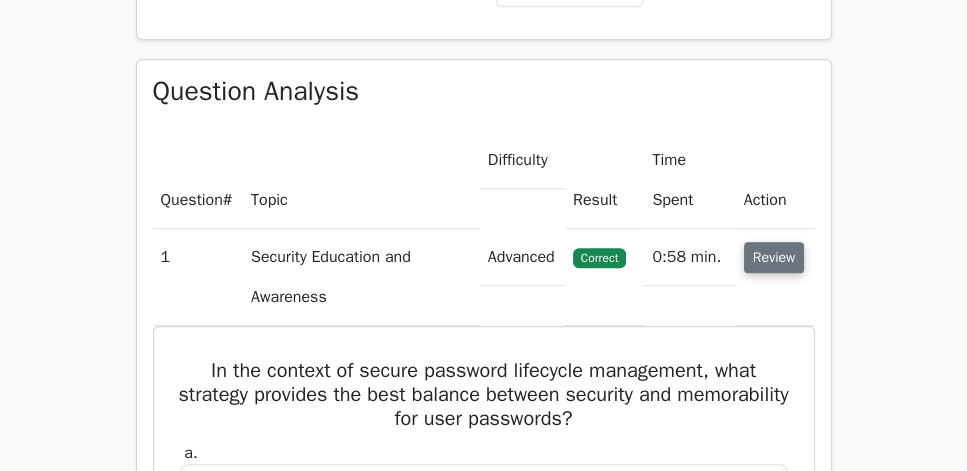 click on "Review" at bounding box center [774, 257] 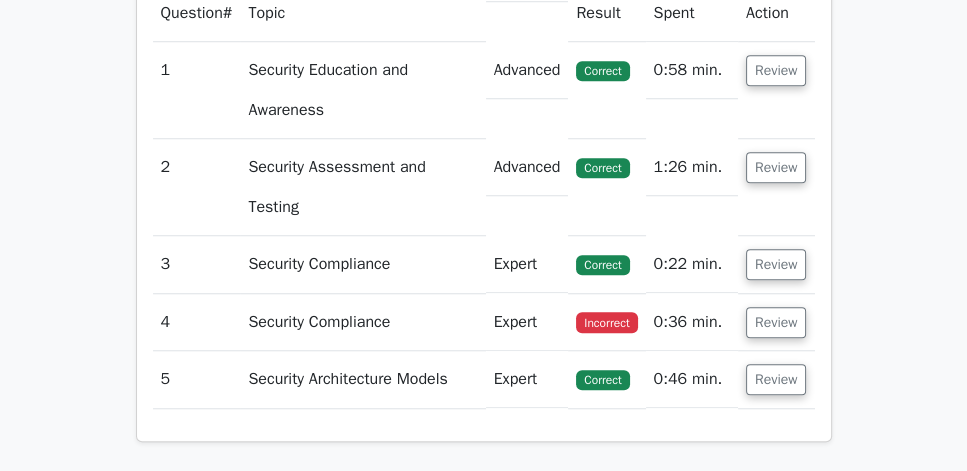 scroll, scrollTop: 1542, scrollLeft: 0, axis: vertical 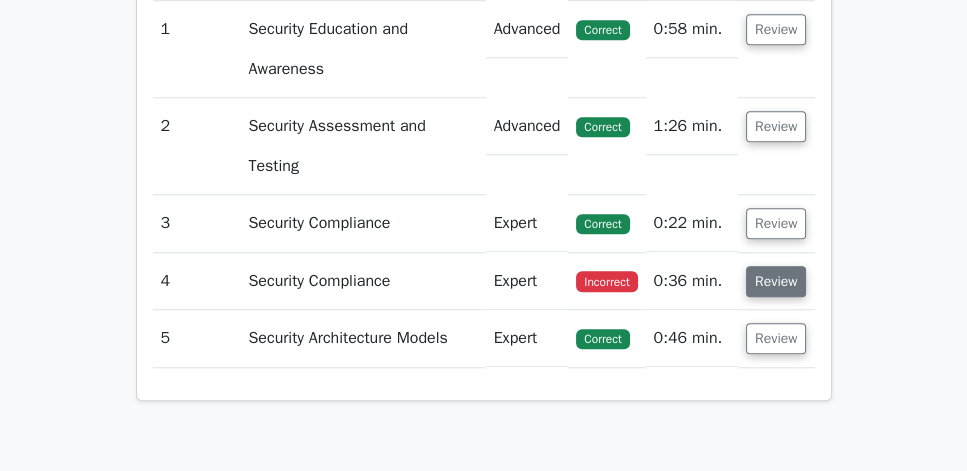 click on "Review" at bounding box center [776, 281] 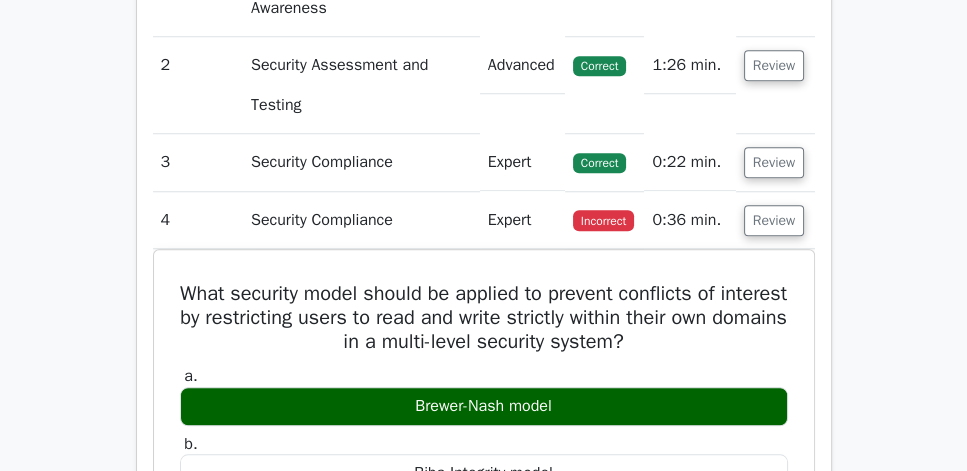 scroll, scrollTop: 1600, scrollLeft: 0, axis: vertical 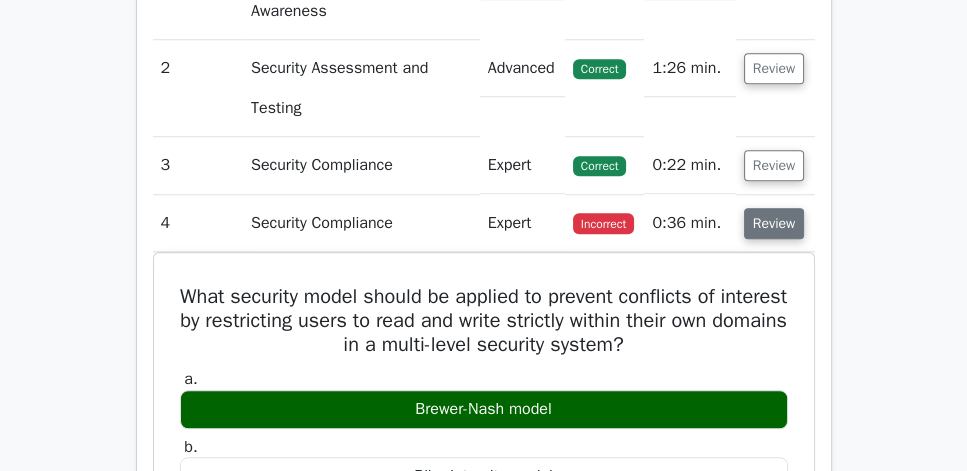 click on "Review" at bounding box center [774, 223] 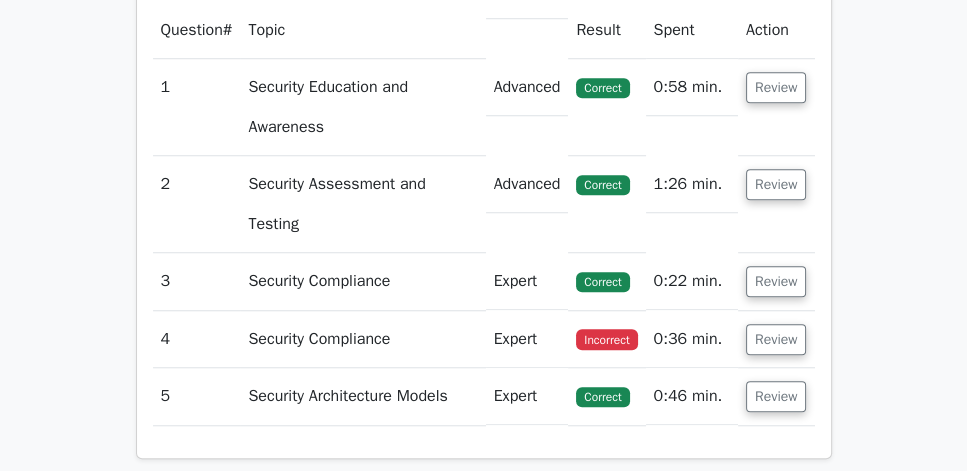 scroll, scrollTop: 1485, scrollLeft: 0, axis: vertical 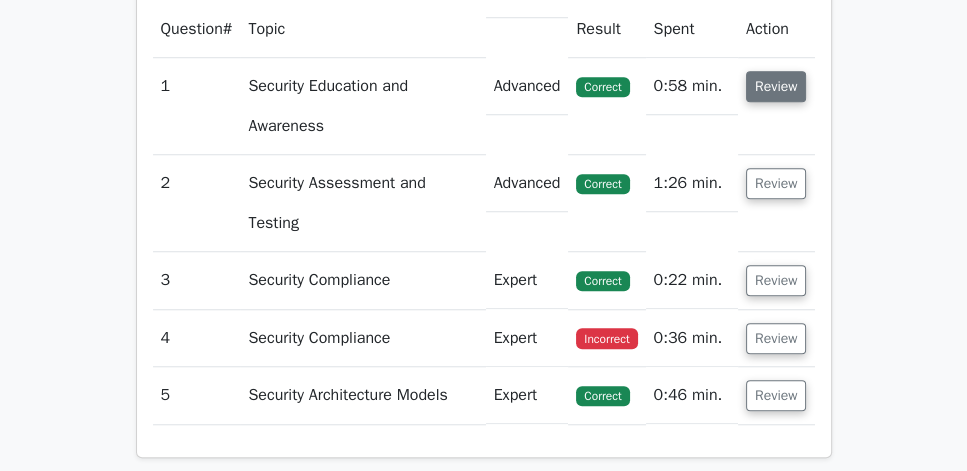 click on "Review" at bounding box center [776, 86] 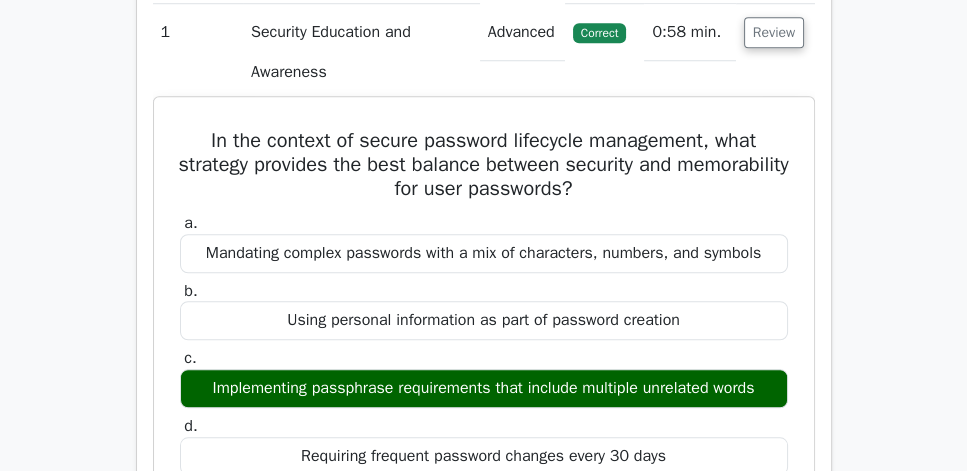 scroll, scrollTop: 1542, scrollLeft: 0, axis: vertical 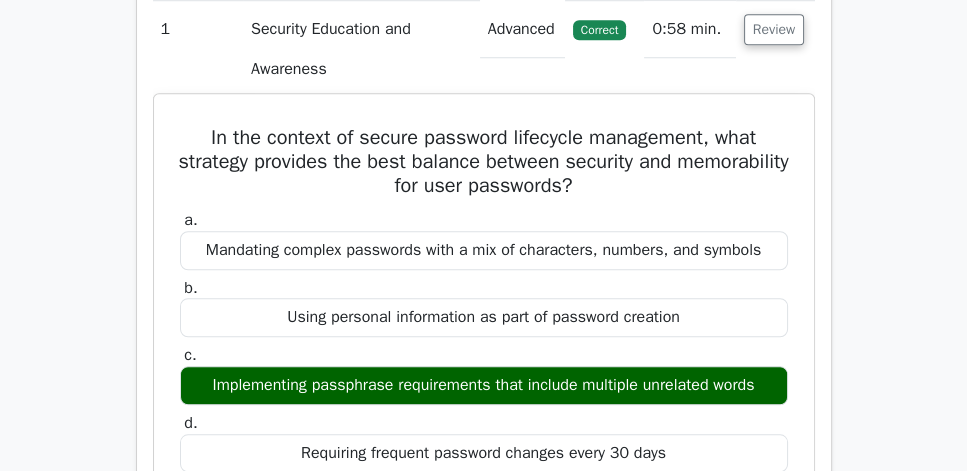 drag, startPoint x: 177, startPoint y: 154, endPoint x: 568, endPoint y: 344, distance: 434.71945 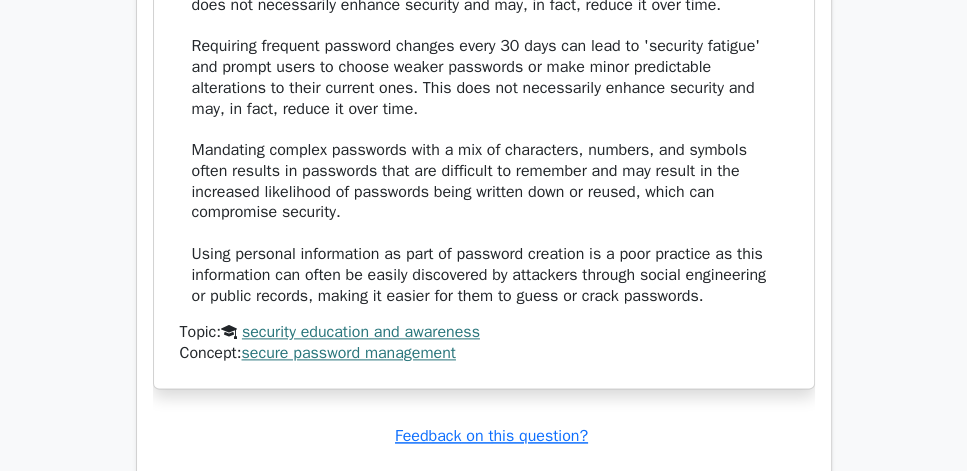 scroll, scrollTop: 2285, scrollLeft: 0, axis: vertical 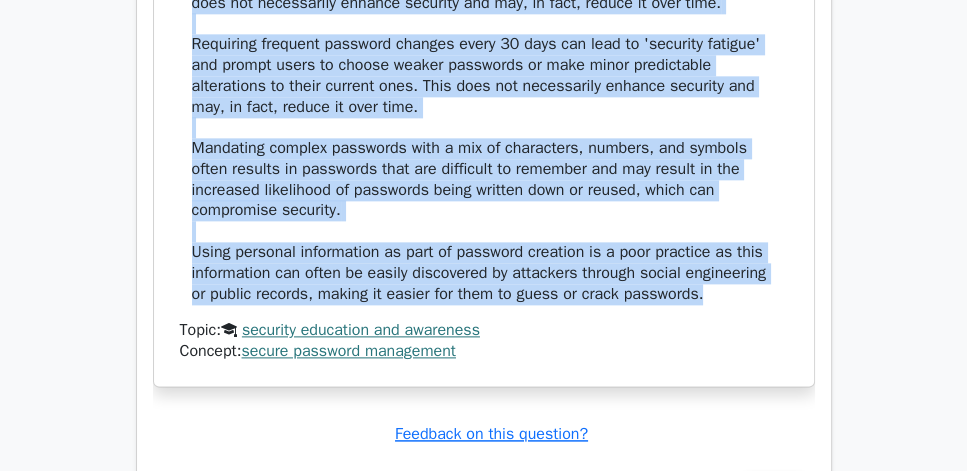 click on "In secure password lifecycle management, the recommended strategy is to use passphrases that consist of multiple unrelated words. This approach strikes an effective balance between security and memorability because passphrases are easier for users to remember than complex strings of characters, yet they can provide a high level of security due to their length and randomness. Longer passphrases can be inherently more secure against brute force attacks because of the increased number of possible combinations. Requiring frequent password changes every 30 days can lead to 'security fatigue' and prompt users to choose weaker passwords or make minor predictable alterations to their current ones. This does not necessarily enhance security and may, in fact, reduce it over time." at bounding box center [484, 54] 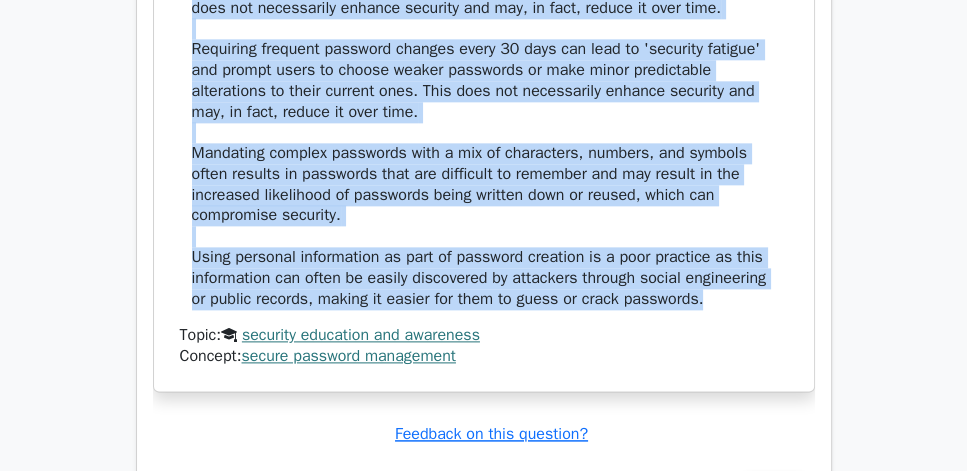 copy on "In the context of secure password lifecycle management, what strategy provides the best balance between security and memorability for user passwords?
a.
Mandating complex passwords with a mix of characters, numbers, and symbols
b.
Using personal information as part of password creation
c.
Implementing passphrase requirements that include multiple unrelated words
d.
Requiring frequent password changes every 30 days
Explanation
In secure password lifecycle management, the recommended strategy is to use passphrases that consist of multiple unrelated words. This approach strikes an effective balance between security and memorability because passphrases are easier for users to remember than complex strings of characters, yet they can provide a high level of security due to their length and randomness. Longer passphrases can be inherently more secure against brute force attacks because of the increased number of possible combinations. Requiring frequent password changes every 30 days can lead to 'security fatigue' and prompt users to choose weaker passwords or make minor predictable alterations to their current ones. This does not necessarily enhance security and may, in fact, reduce it over time." 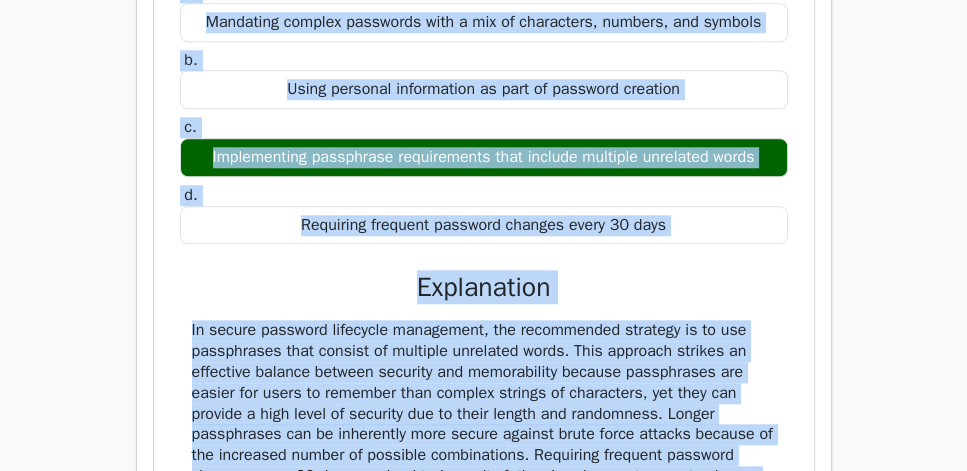 scroll, scrollTop: 1771, scrollLeft: 0, axis: vertical 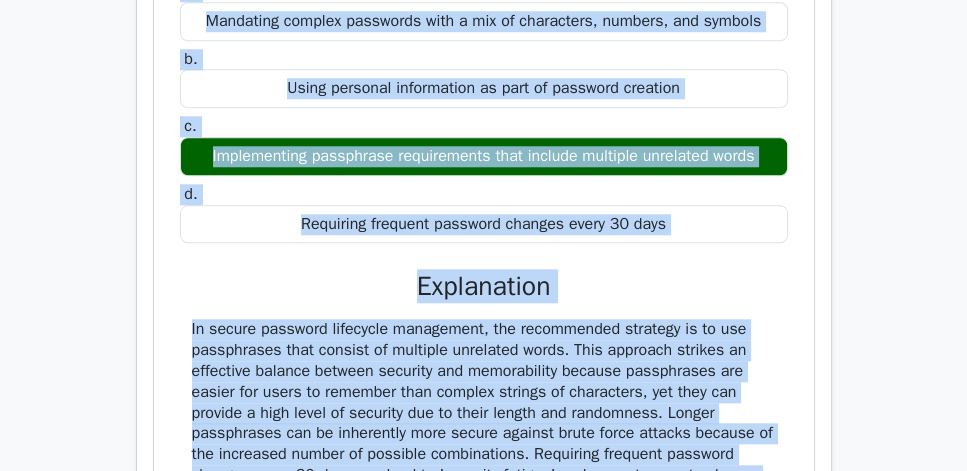 click on "In the context of secure password lifecycle management, what strategy provides the best balance between security and memorability for user passwords?
a.
Mandating complex passwords with a mix of characters, numbers, and symbols
b." at bounding box center (484, 382) 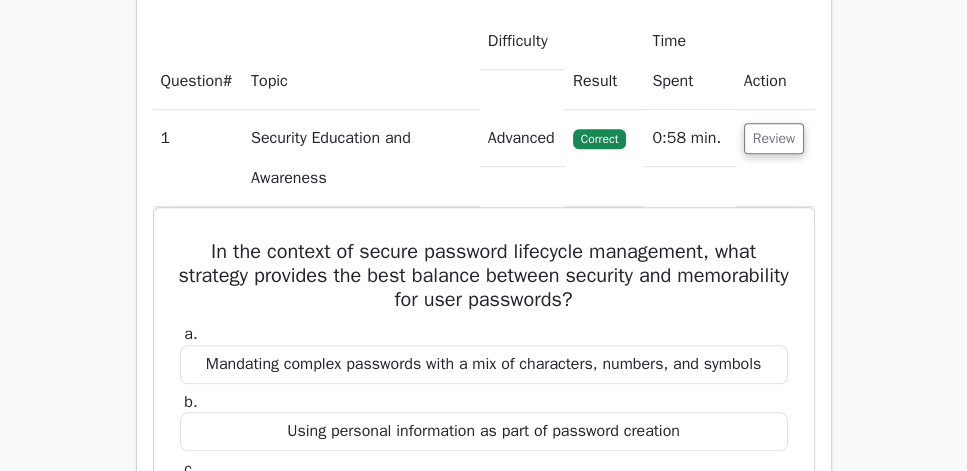 scroll, scrollTop: 1428, scrollLeft: 0, axis: vertical 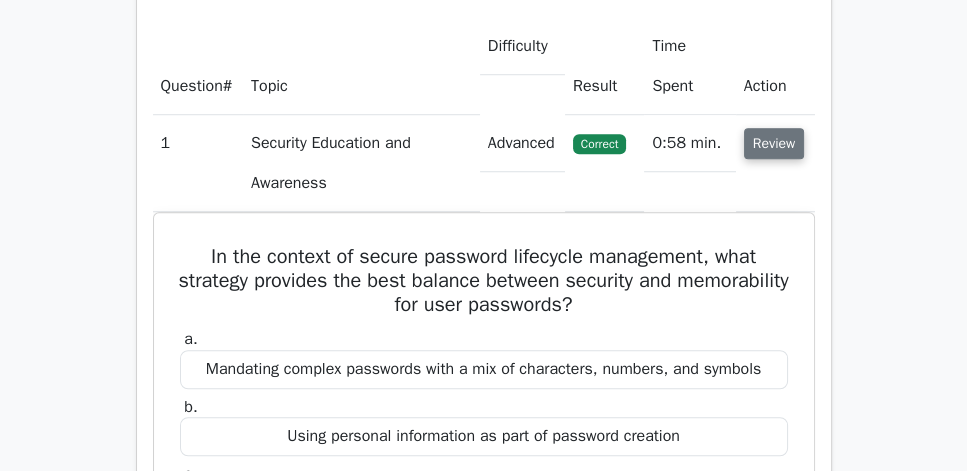 click on "Review" at bounding box center [774, 143] 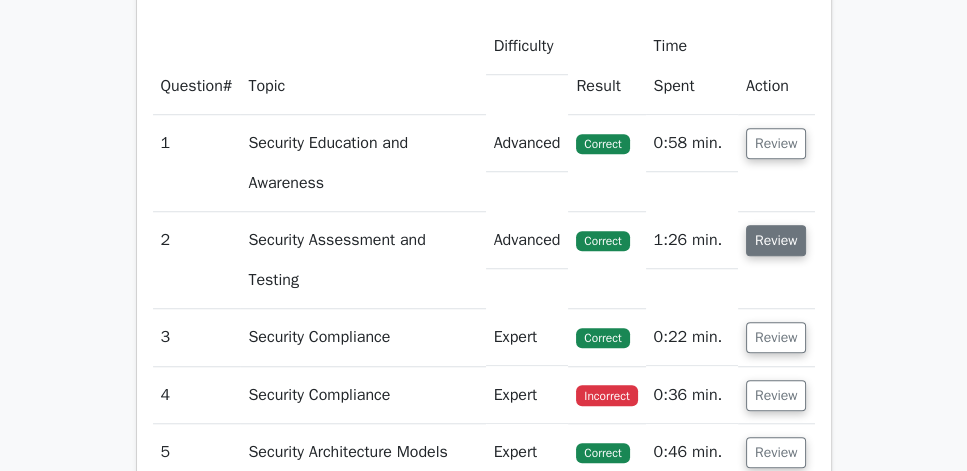 click on "Review" at bounding box center (776, 240) 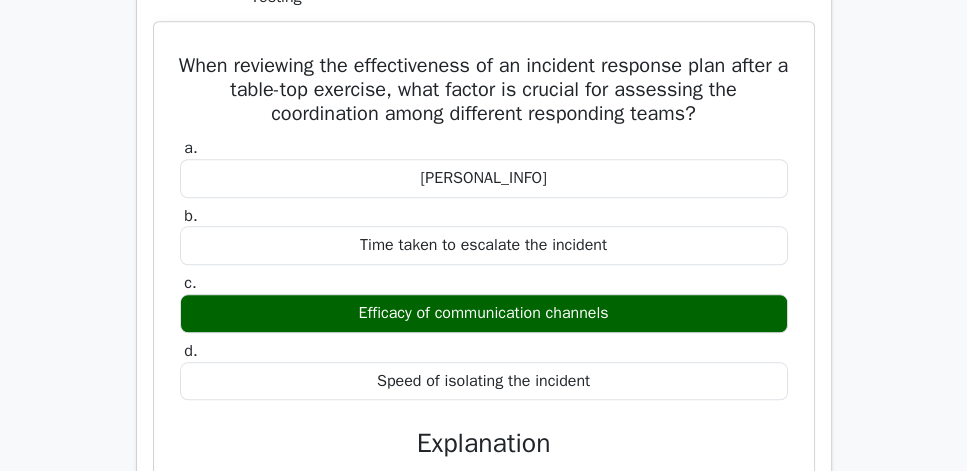 scroll, scrollTop: 1714, scrollLeft: 0, axis: vertical 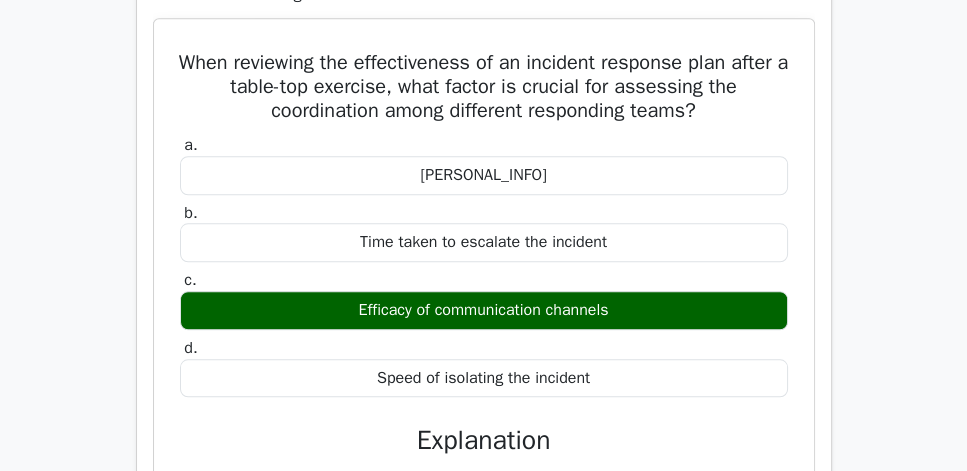 drag, startPoint x: 180, startPoint y: 82, endPoint x: 624, endPoint y: 399, distance: 545.5502 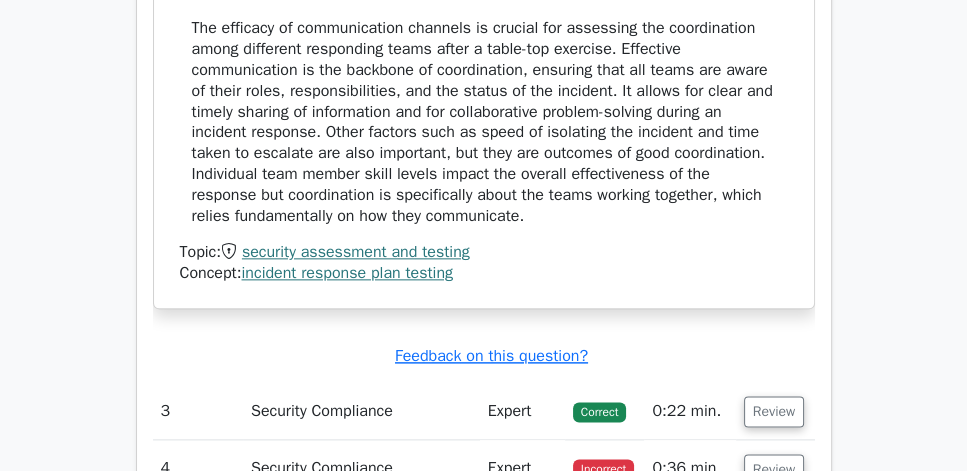 scroll, scrollTop: 2171, scrollLeft: 0, axis: vertical 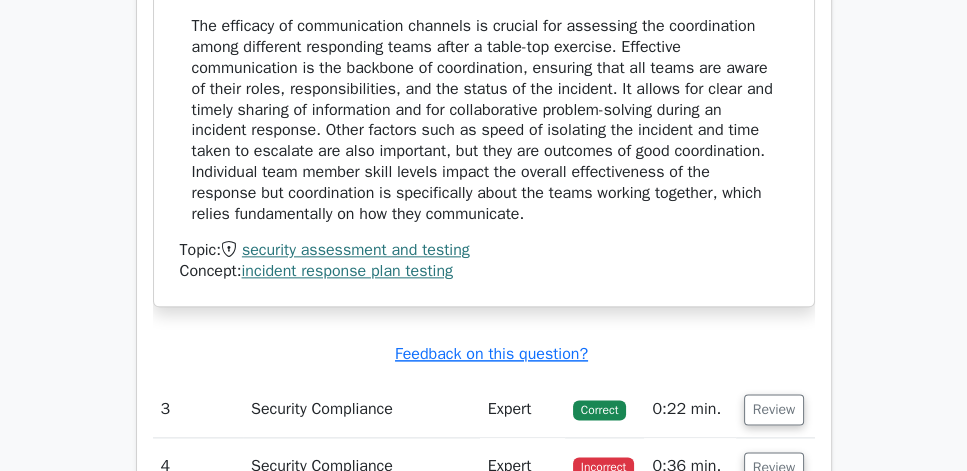 click on "The efficacy of communication channels is crucial for assessing the coordination among different responding teams after a table-top exercise. Effective communication is the backbone of coordination, ensuring that all teams are aware of their roles, responsibilities, and the status of the incident. It allows for clear and timely sharing of information and for collaborative problem-solving during an incident response. Other factors such as speed of isolating the incident and time taken to escalate are also important, but they are outcomes of good coordination. Individual team member skill levels impact the overall effectiveness of the response but coordination is specifically about the teams working together, which relies fundamentally on how they communicate." at bounding box center (484, 120) 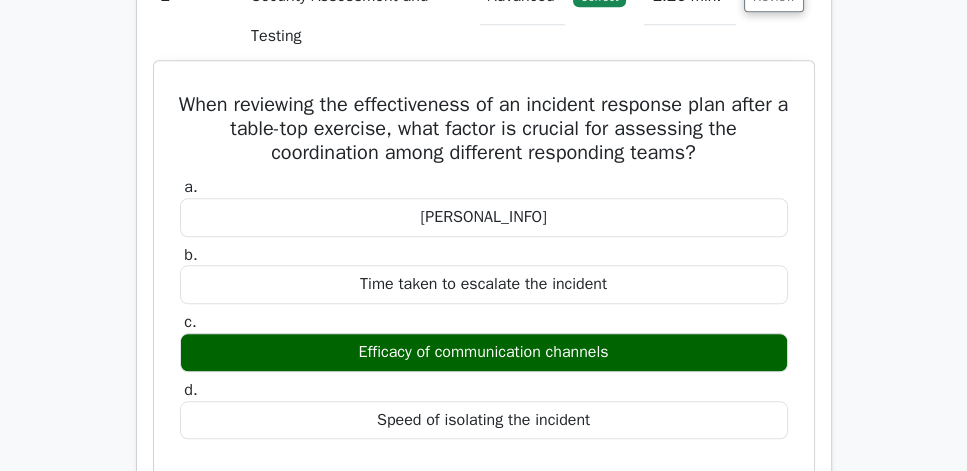 scroll, scrollTop: 1657, scrollLeft: 0, axis: vertical 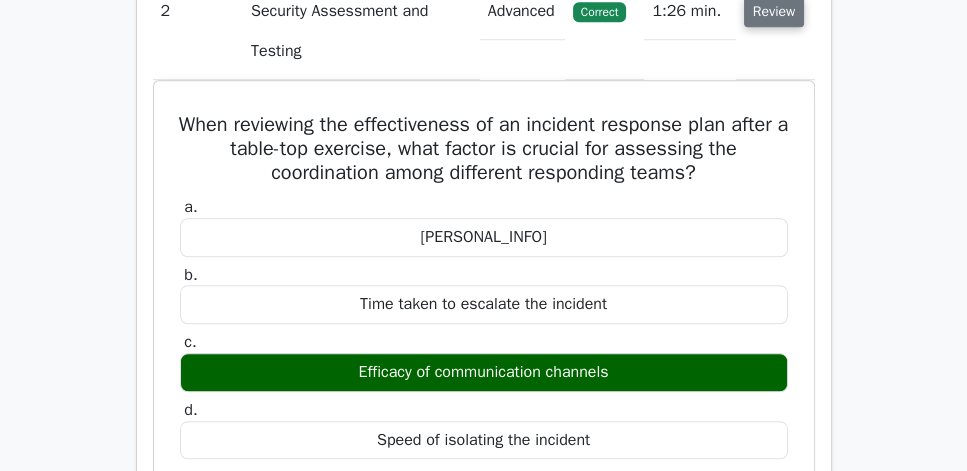 click on "Review" at bounding box center [774, 11] 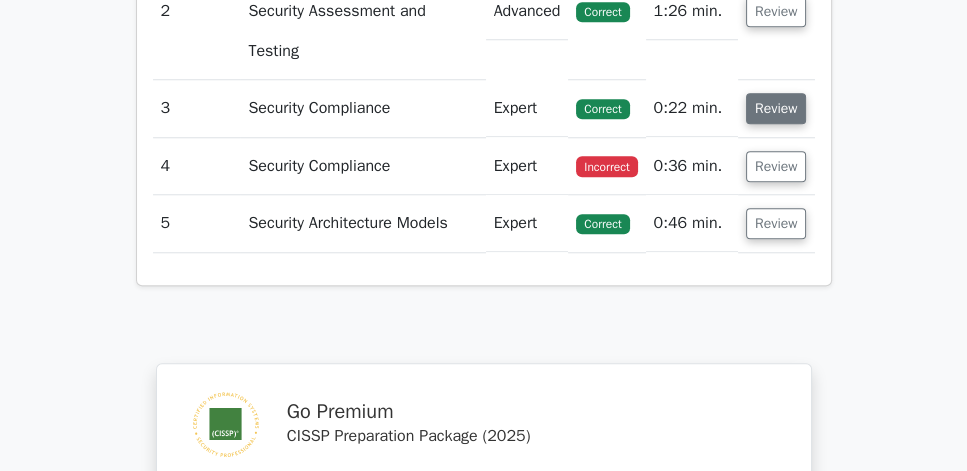 click on "Review" at bounding box center (776, 108) 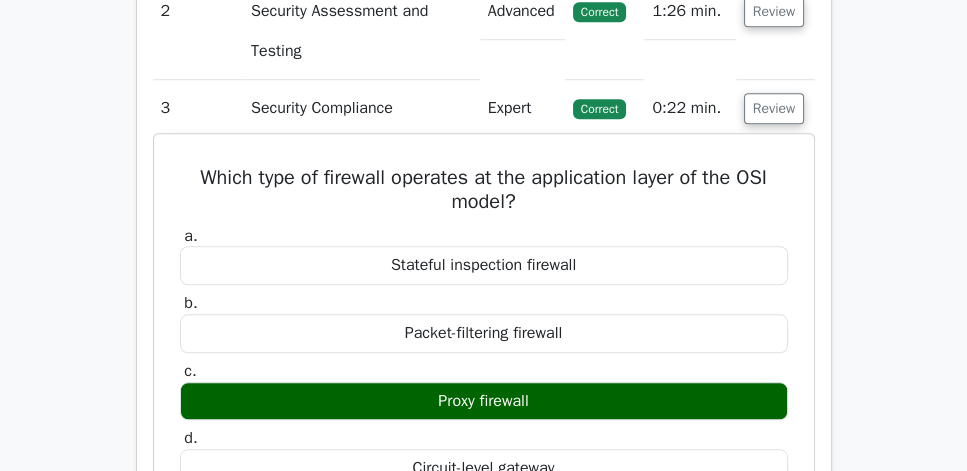 drag, startPoint x: 184, startPoint y: 199, endPoint x: 573, endPoint y: 433, distance: 453.95703 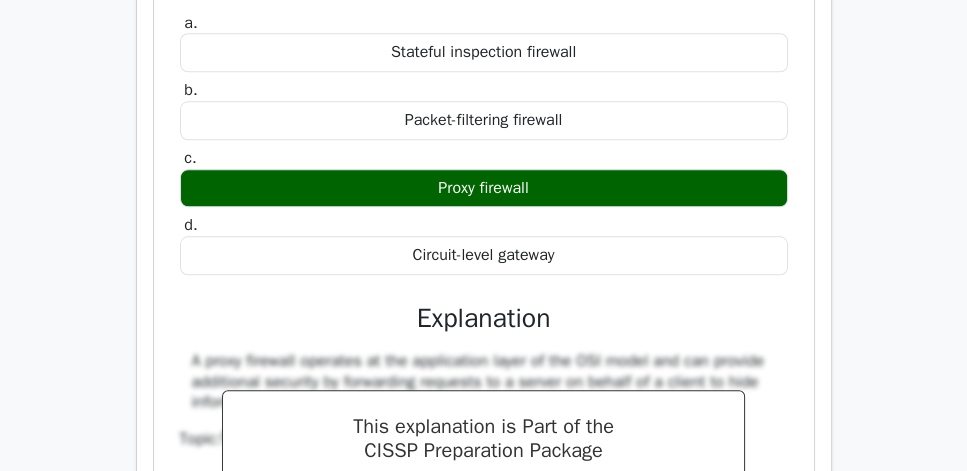 scroll, scrollTop: 1885, scrollLeft: 0, axis: vertical 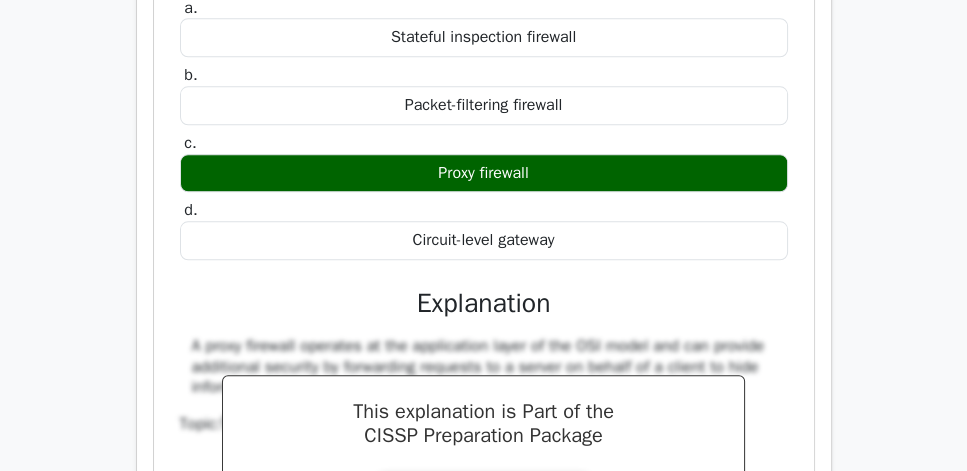 click on "Circuit-level gateway" at bounding box center (484, 240) 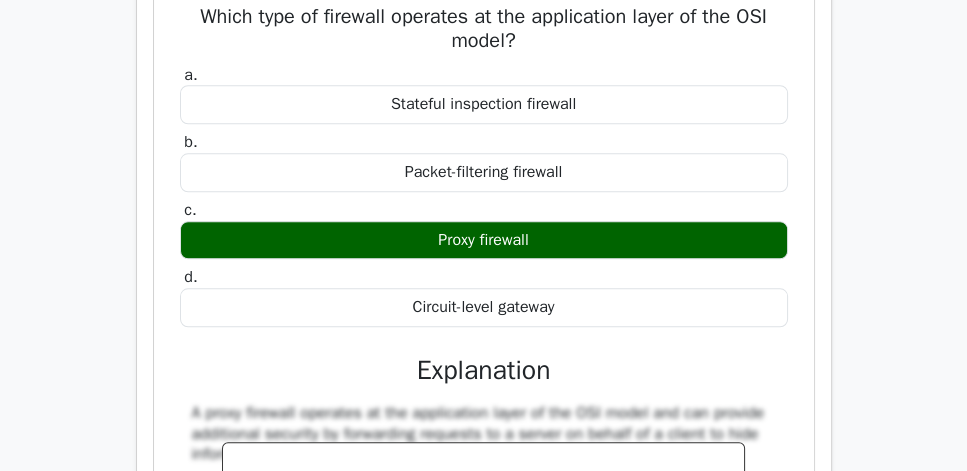 scroll, scrollTop: 1657, scrollLeft: 0, axis: vertical 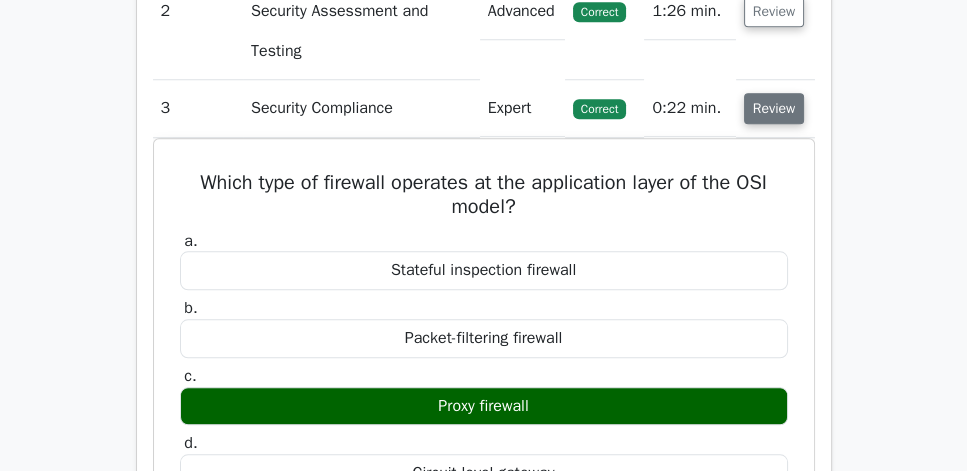 click on "Review" at bounding box center [774, 108] 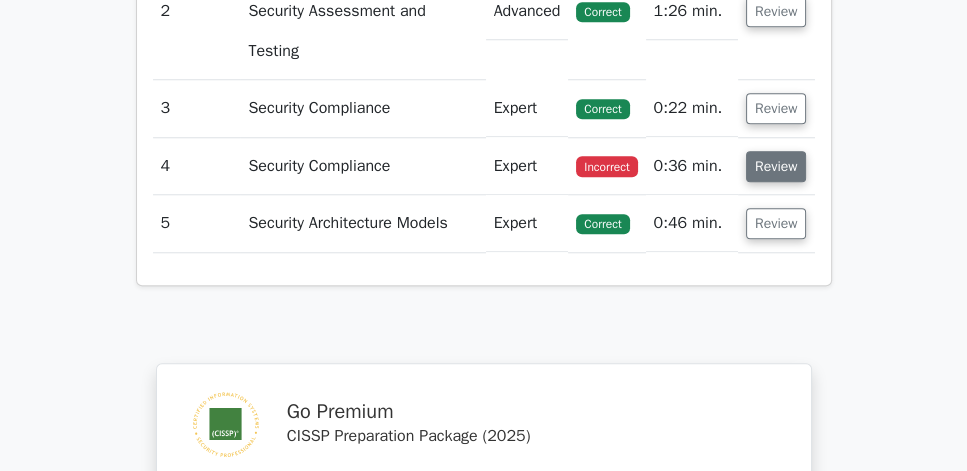 click on "Review" at bounding box center (776, 166) 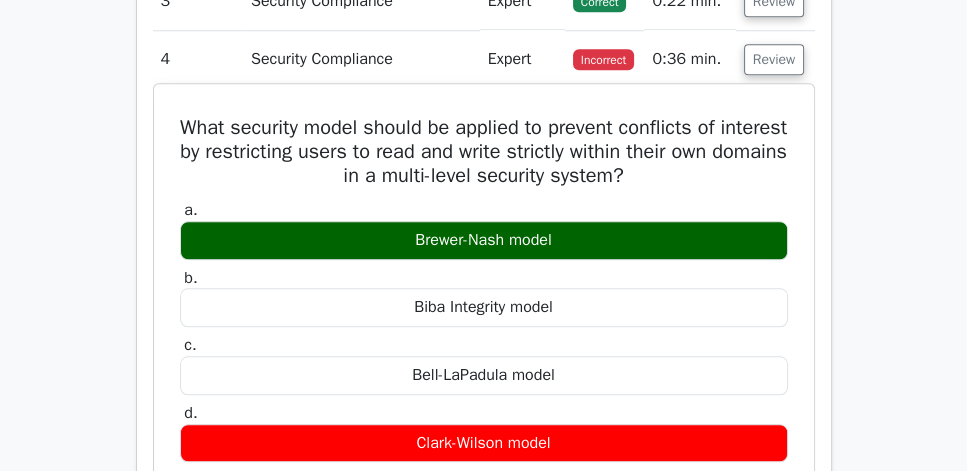 scroll, scrollTop: 1771, scrollLeft: 0, axis: vertical 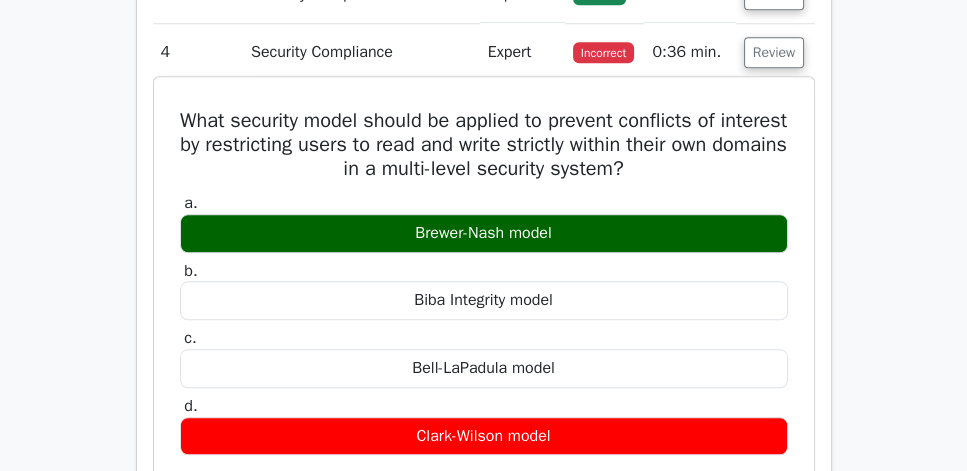 drag, startPoint x: 165, startPoint y: 132, endPoint x: 653, endPoint y: 449, distance: 581.9218 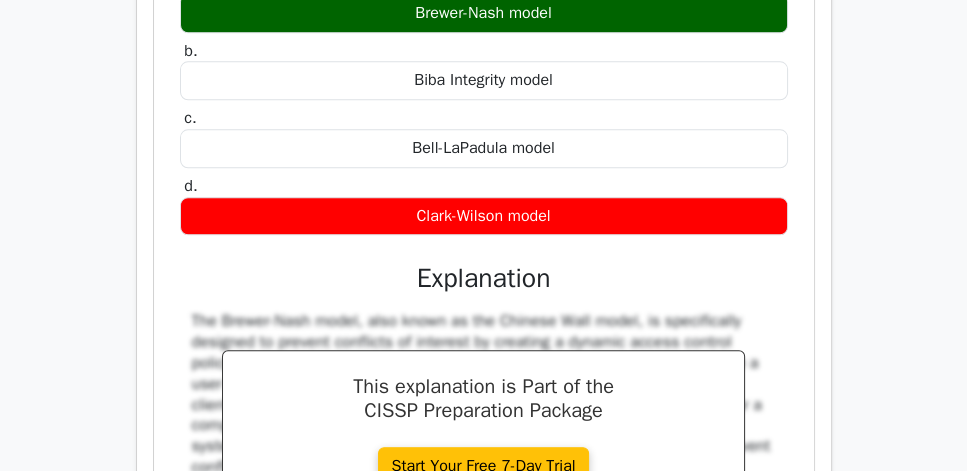 scroll, scrollTop: 2000, scrollLeft: 0, axis: vertical 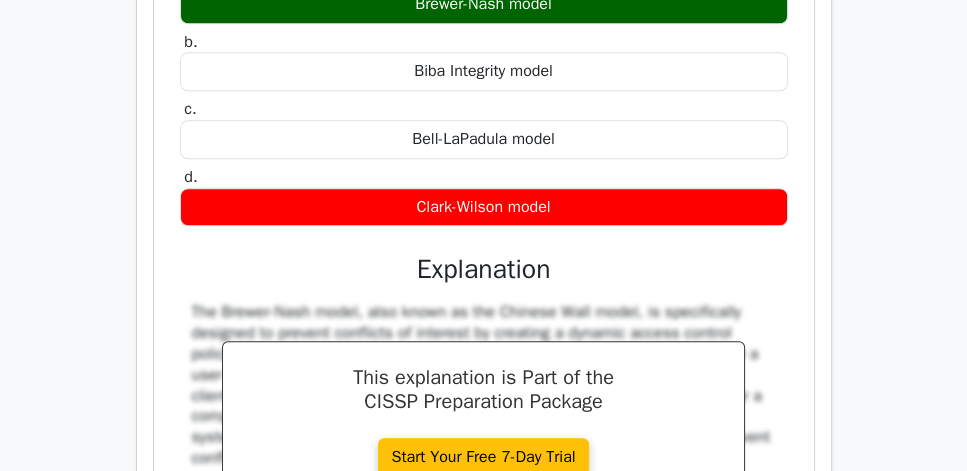 copy on "What security model should be applied to prevent conflicts of interest by restricting users to read and write strictly within their own domains in a multi-level security system?
a.
Brewer-Nash model
b.
Biba Integrity model
c.
Bell-LaPadula model
d.
Clark-Wilson model" 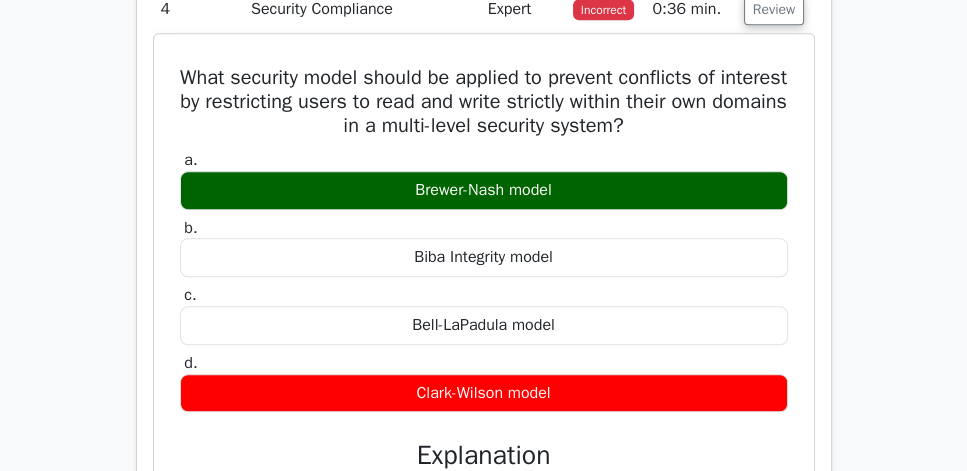 scroll, scrollTop: 1771, scrollLeft: 0, axis: vertical 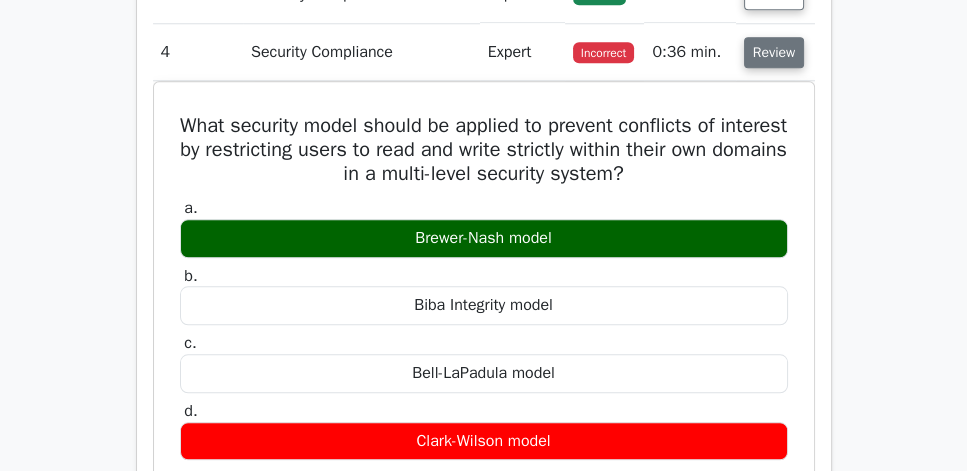 click on "Review" at bounding box center [774, 52] 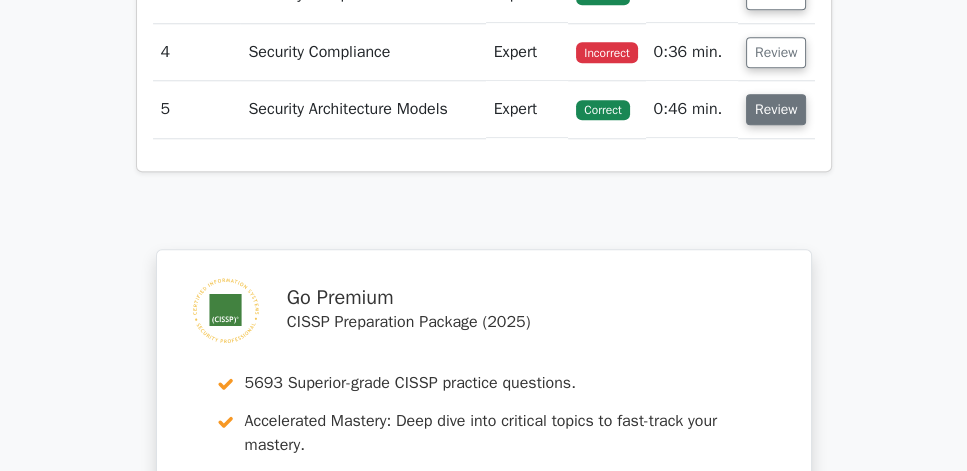 click on "Review" at bounding box center (776, 109) 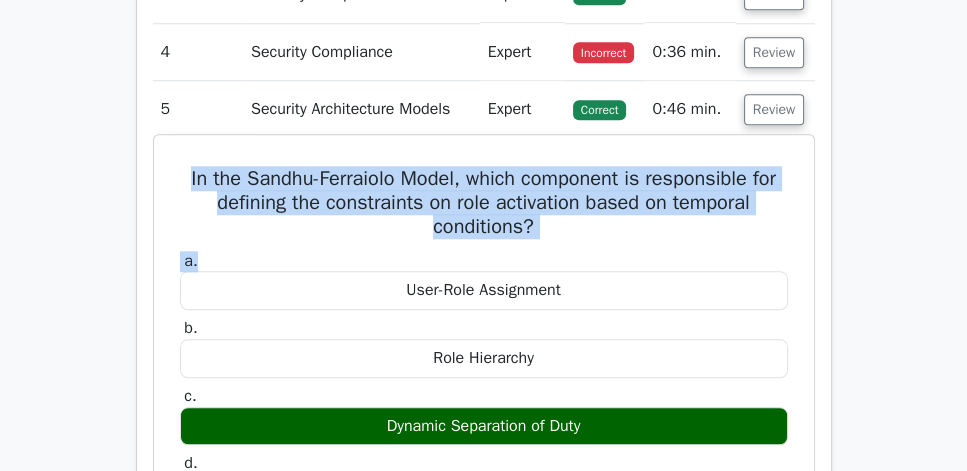 drag, startPoint x: 209, startPoint y: 240, endPoint x: 583, endPoint y: 325, distance: 383.53748 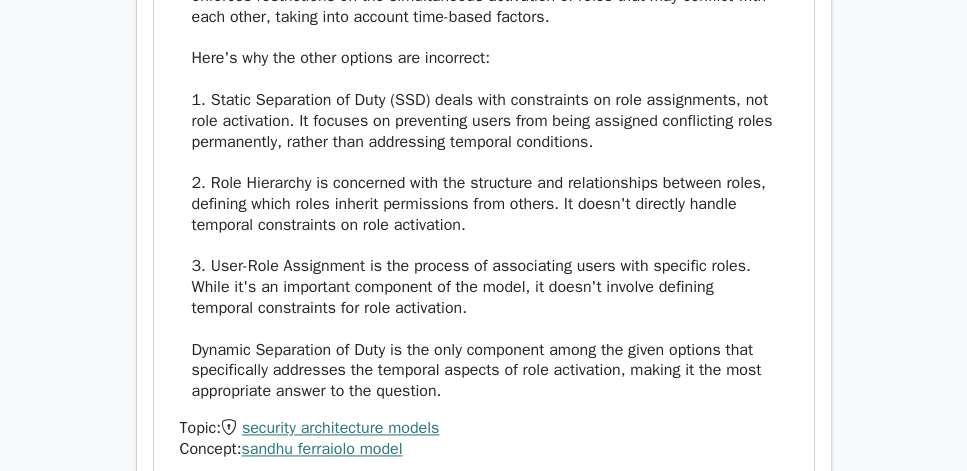 scroll, scrollTop: 2571, scrollLeft: 0, axis: vertical 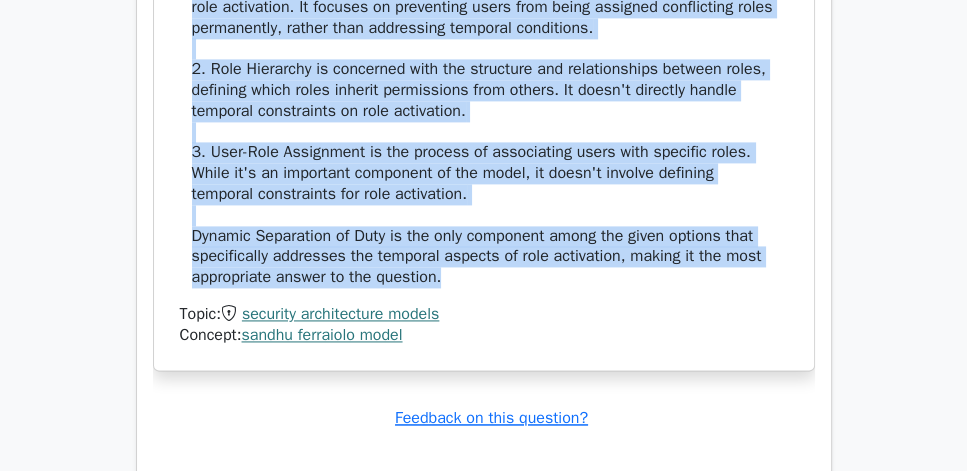 click on "The correct answer is 'Dynamic Separation of Duty'. In the Sandhu-Ferraiolo Model, Dynamic Separation of Duty (DSD) is responsible for defining constraints on role activation based on temporal conditions. DSD enforces restrictions on the simultaneous activation of roles that may conflict with each other, taking into account time-based factors. Here's why the other options are incorrect: 1. Static Separation of Duty (SSD) deals with constraints on role assignments, not role activation. It focuses on preventing users from being assigned conflicting roles permanently, rather than addressing temporal conditions. 2. Role Hierarchy is concerned with the structure and relationships between roles, defining which roles inherit permissions from others. It doesn't directly handle temporal constraints on role activation." at bounding box center [484, 38] 